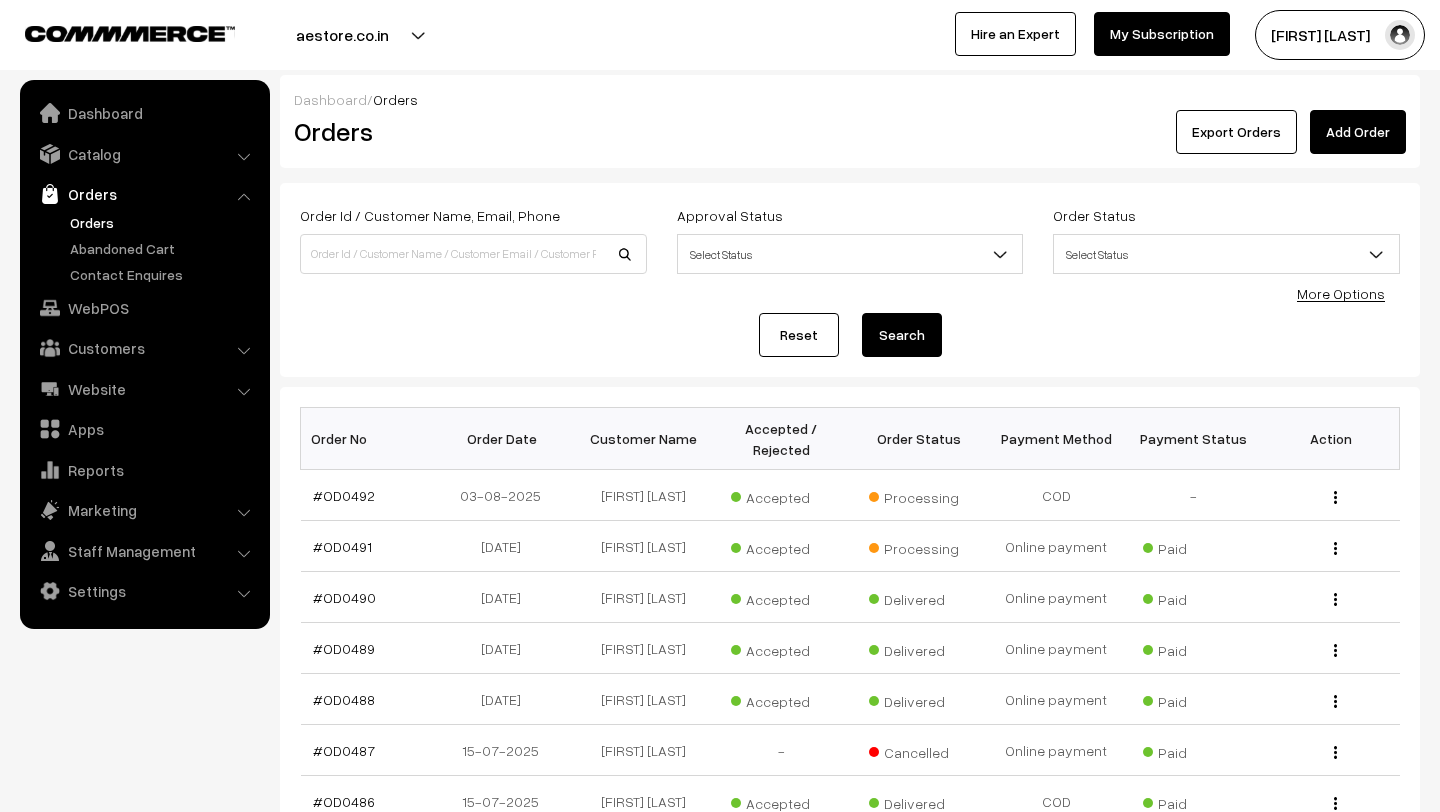 scroll, scrollTop: 0, scrollLeft: 0, axis: both 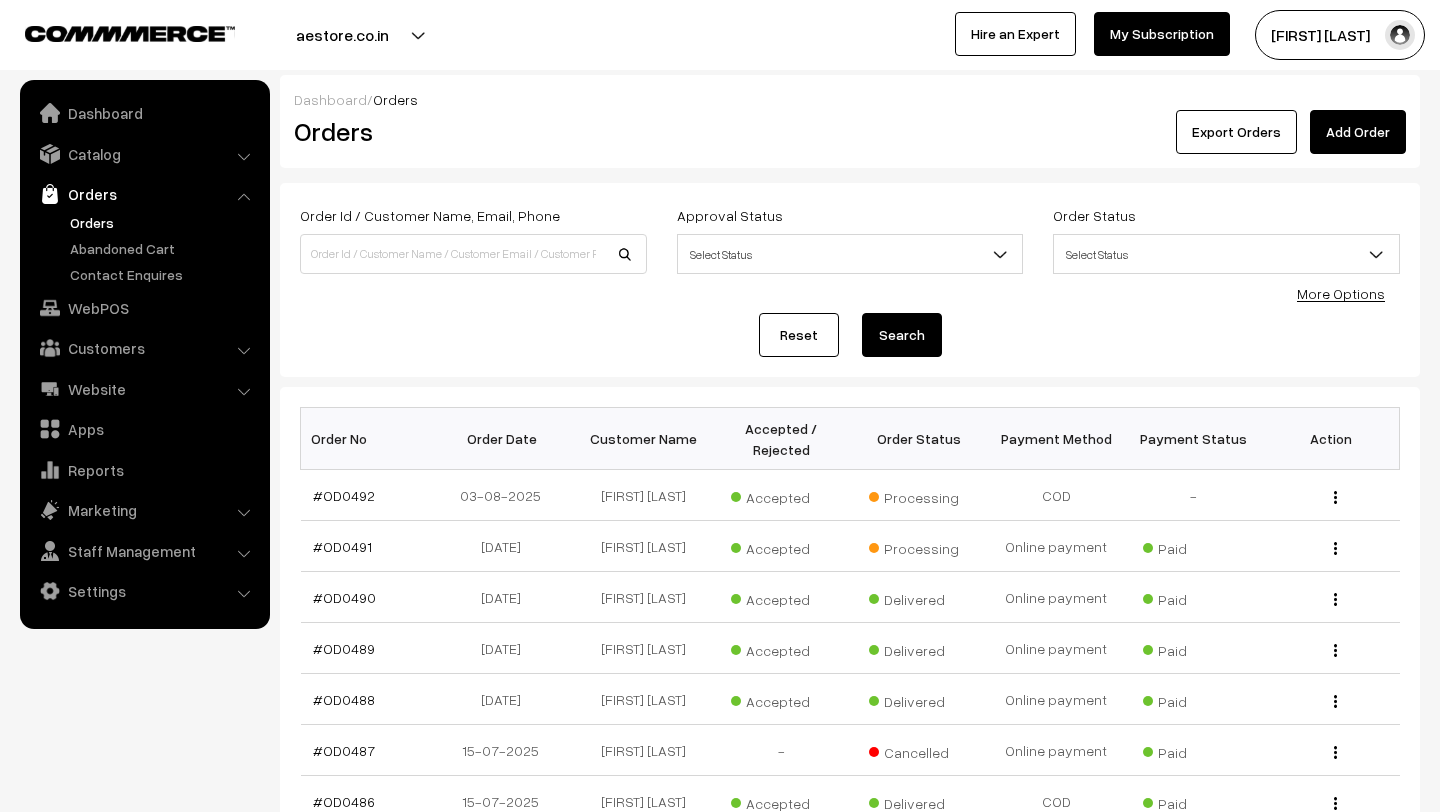 click on "Madhu K" at bounding box center (1340, 35) 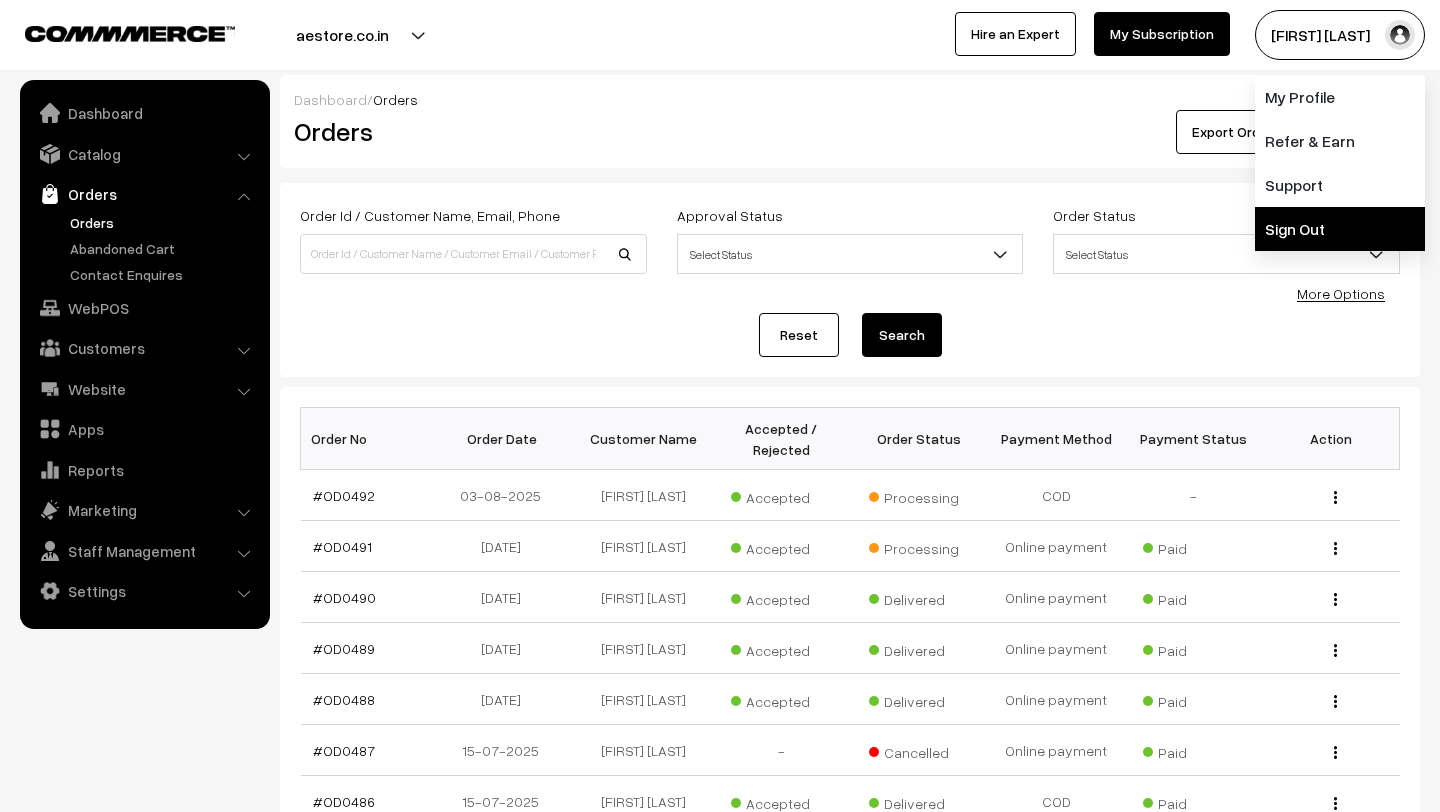 click on "Sign Out" at bounding box center [1340, 229] 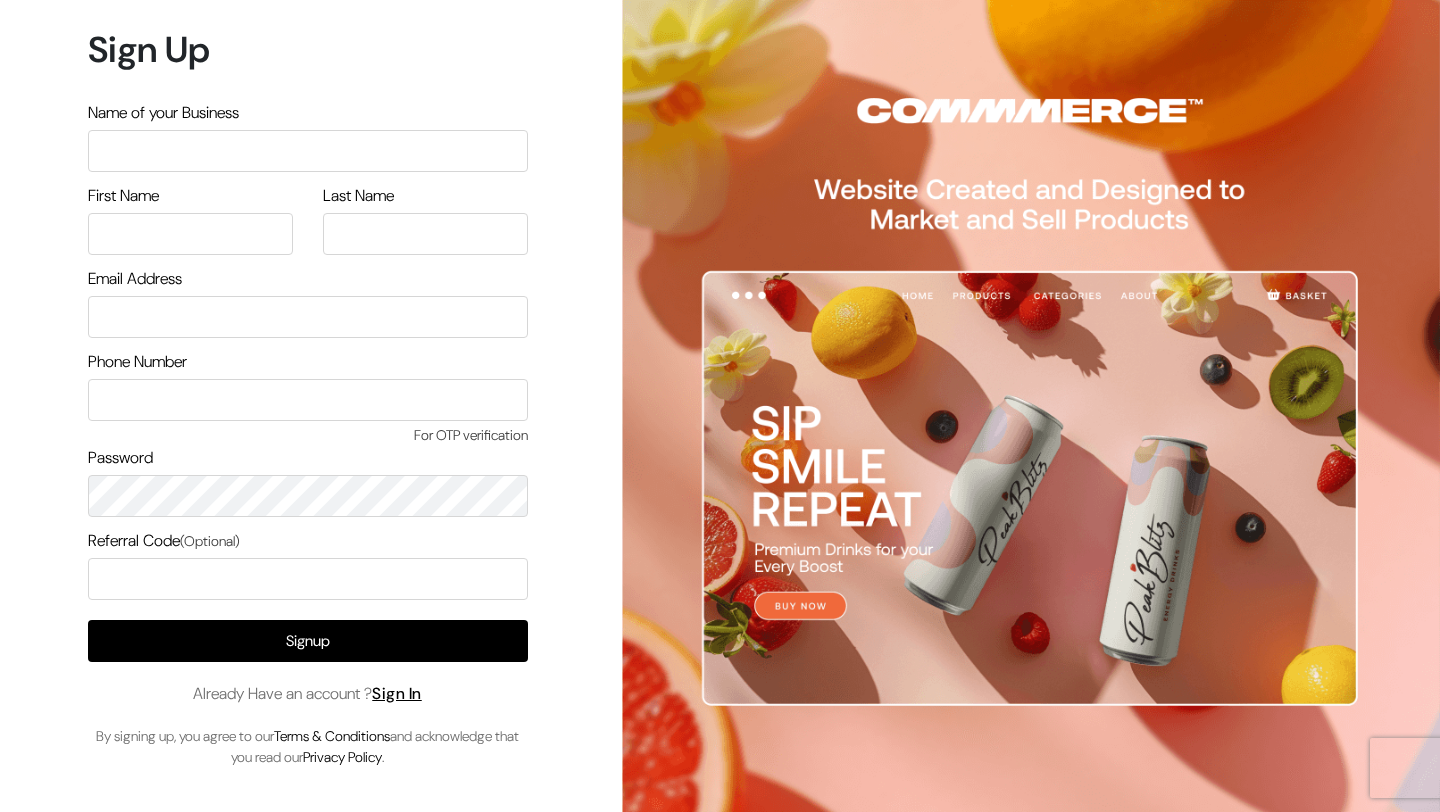 scroll, scrollTop: 0, scrollLeft: 0, axis: both 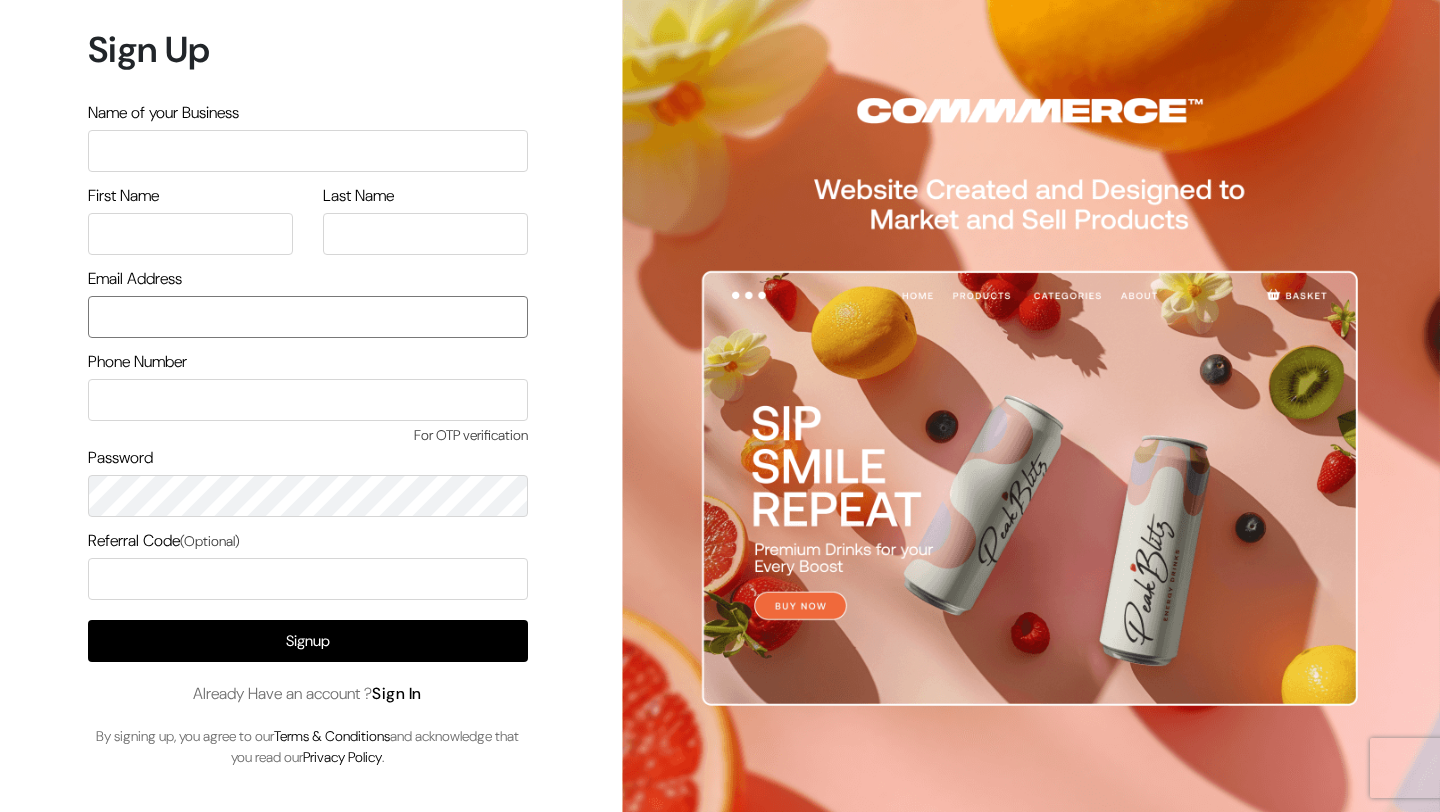 type on "mk@yourdesignstore.in" 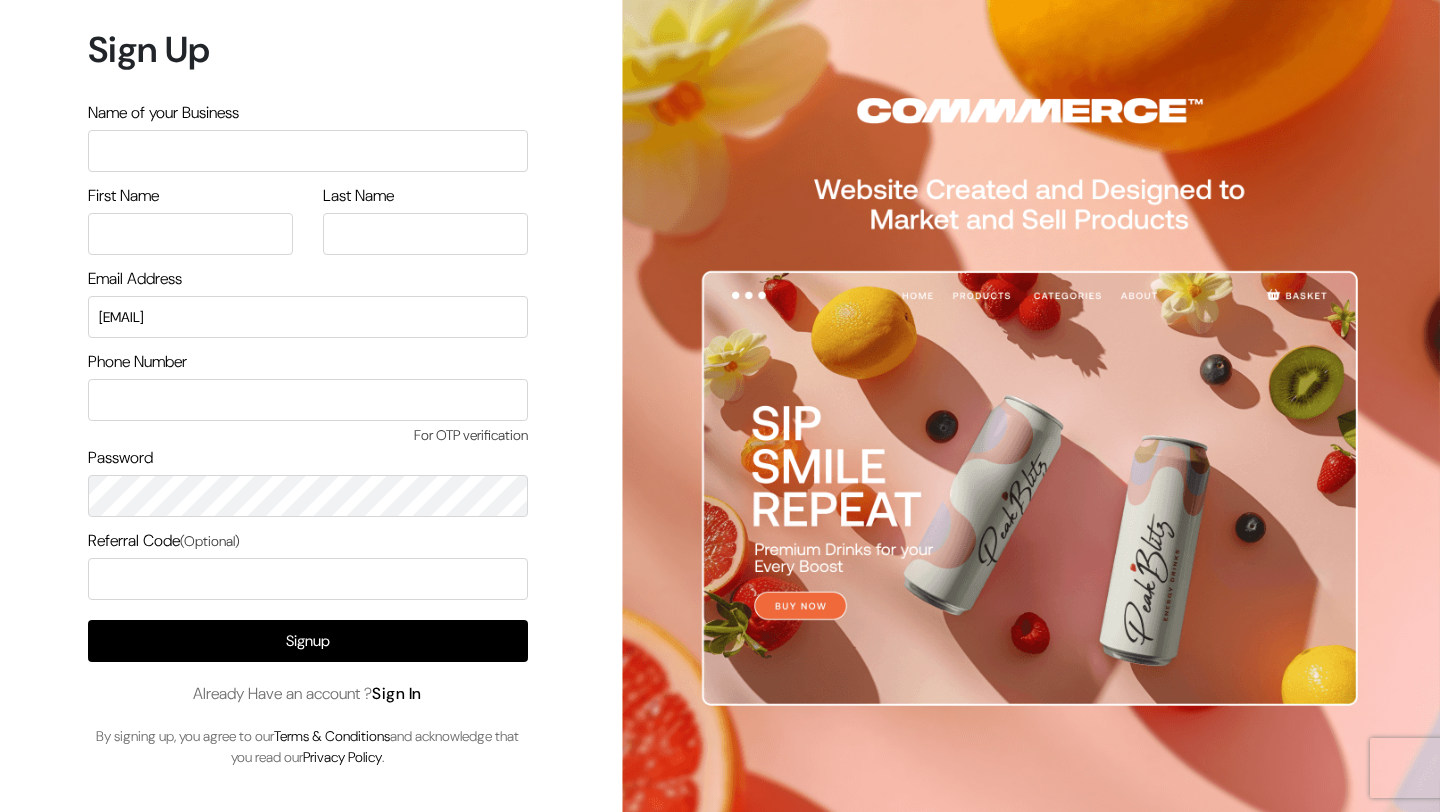 click on "Sign In" at bounding box center [397, 693] 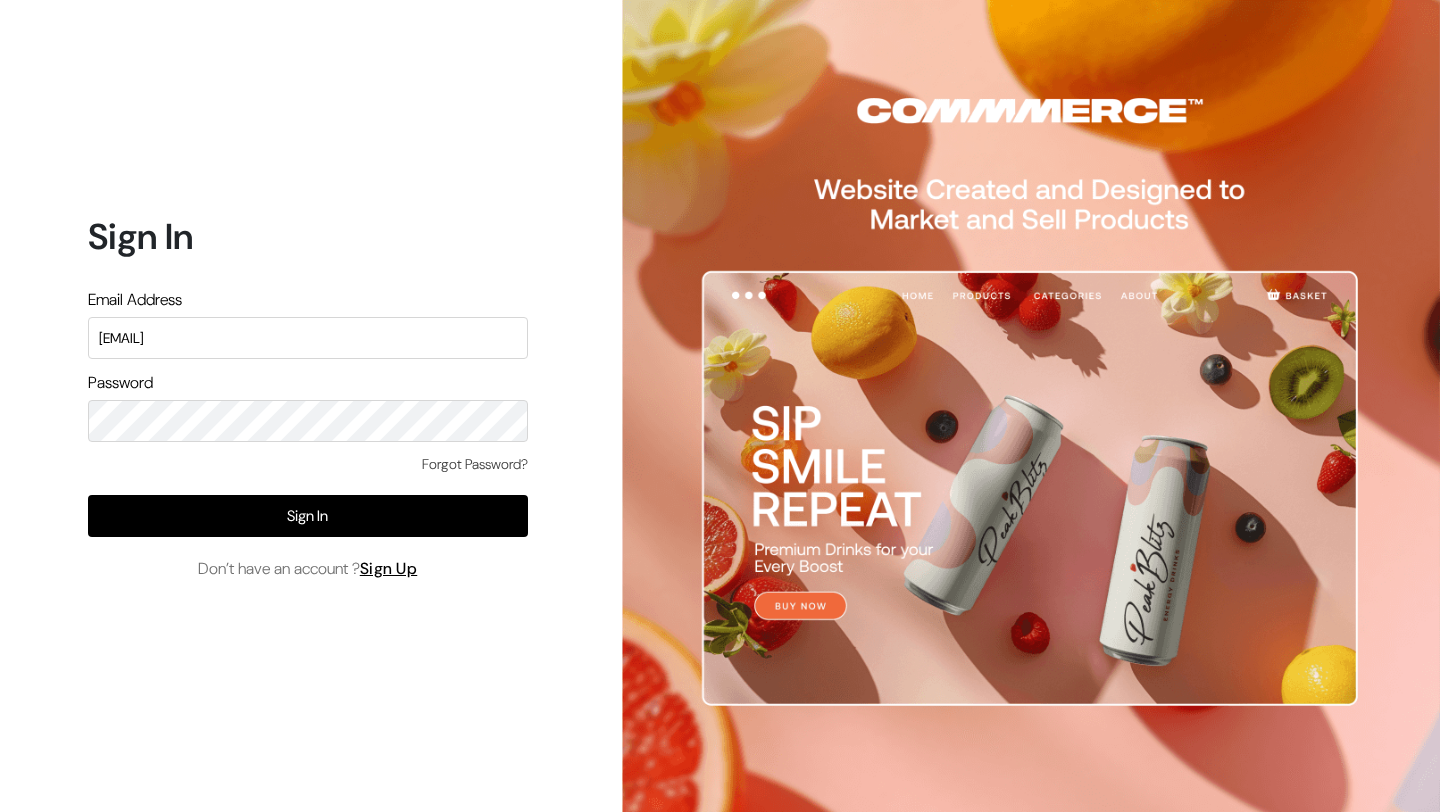 scroll, scrollTop: 0, scrollLeft: 0, axis: both 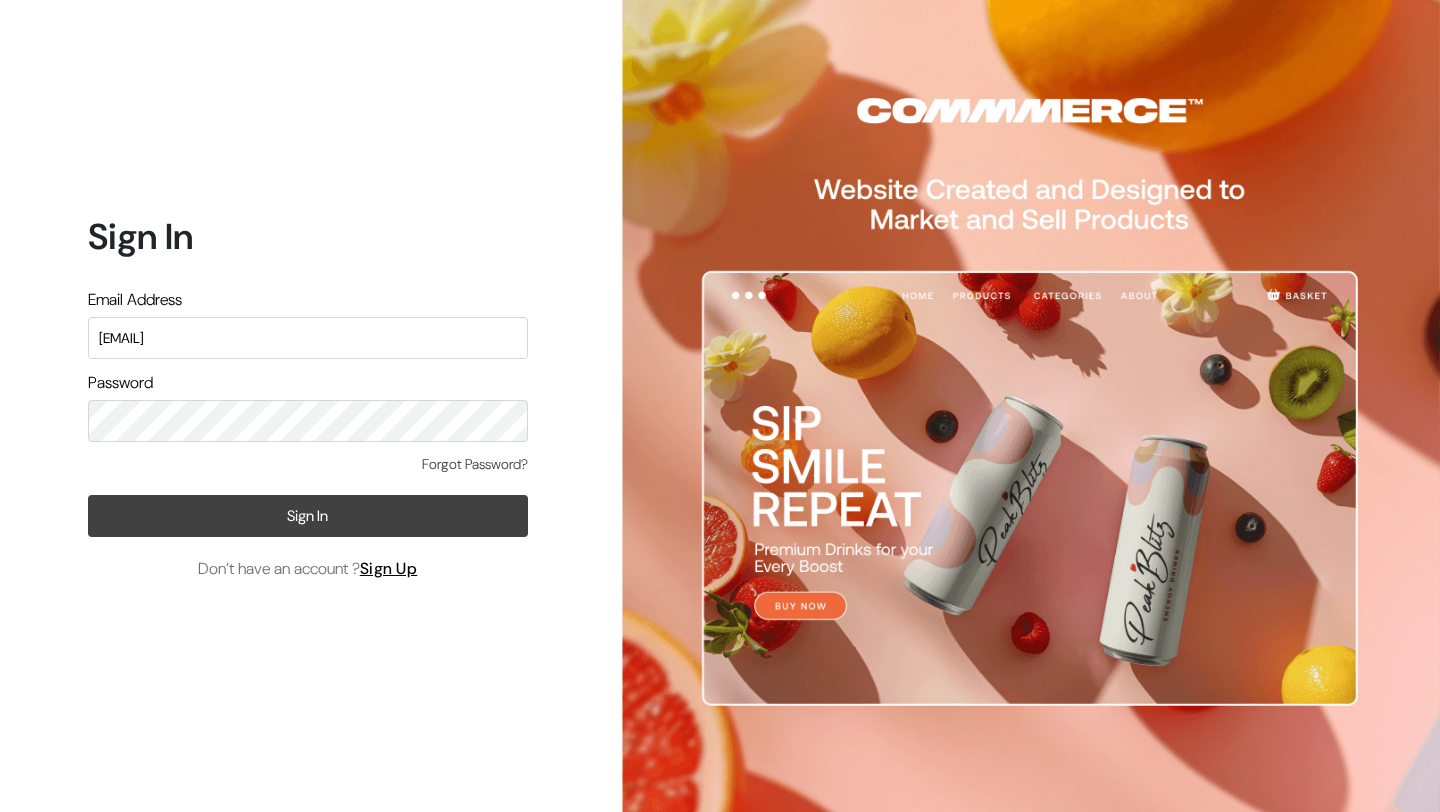 click on "Sign In" at bounding box center (308, 516) 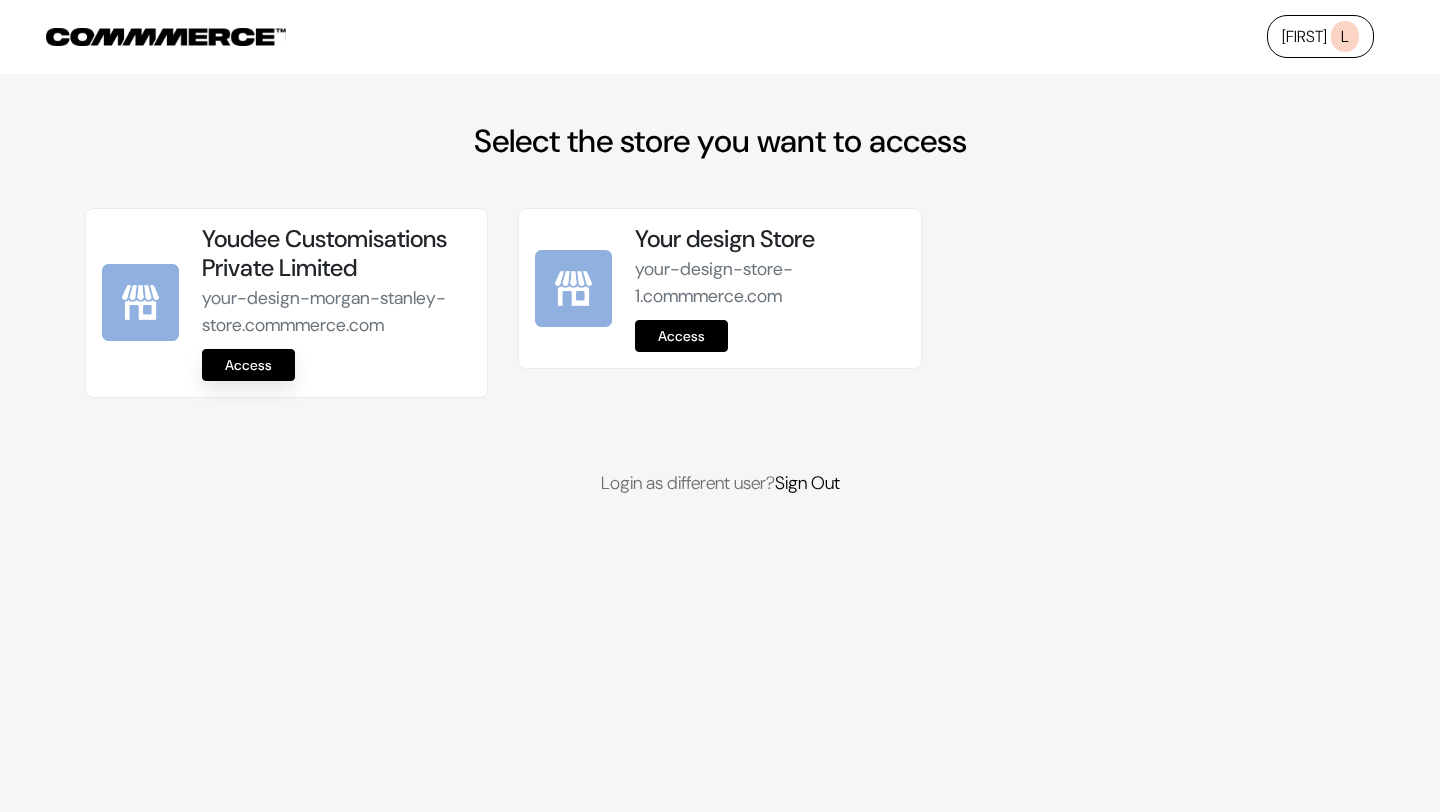 scroll, scrollTop: 0, scrollLeft: 0, axis: both 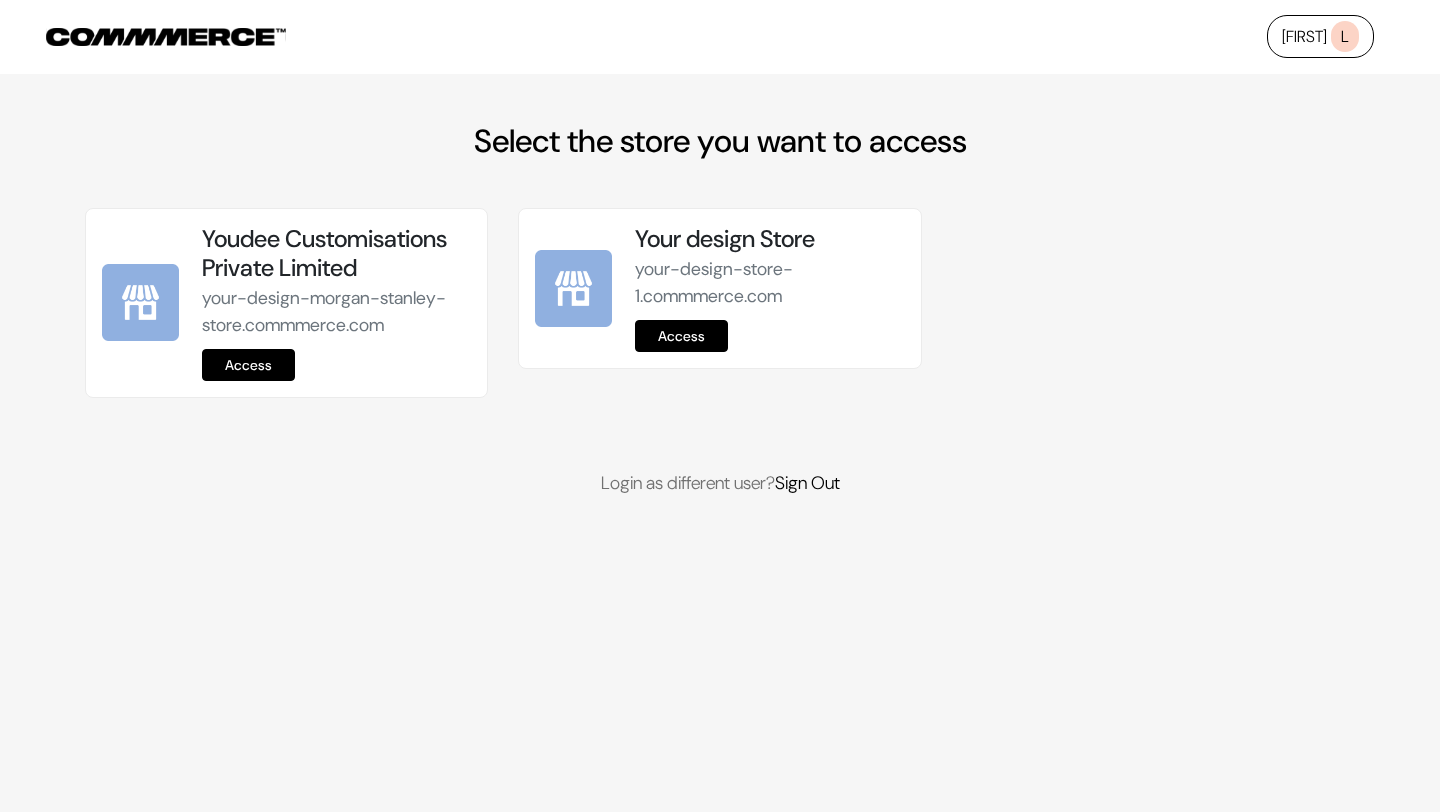 click on "Access" at bounding box center (248, 365) 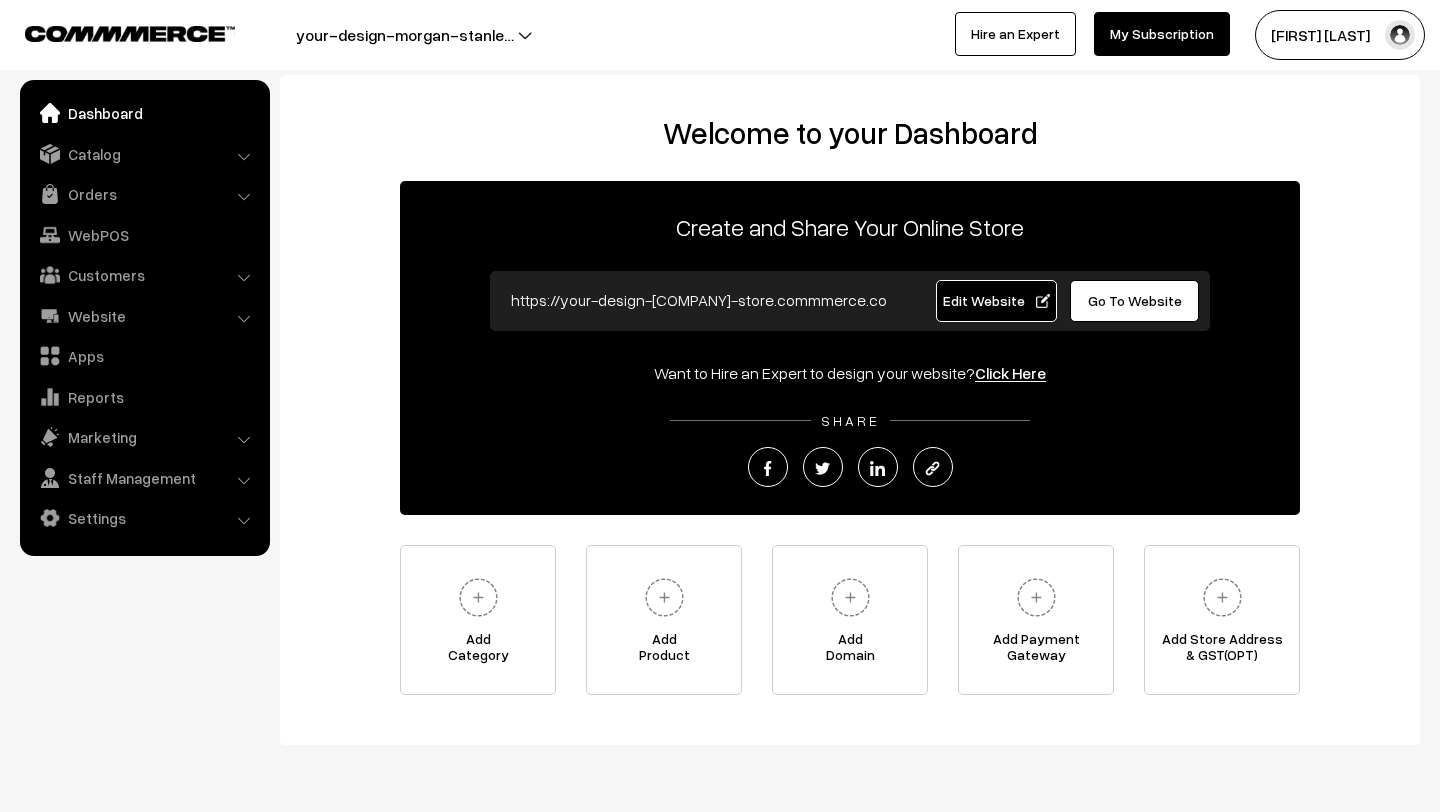 scroll, scrollTop: 0, scrollLeft: 0, axis: both 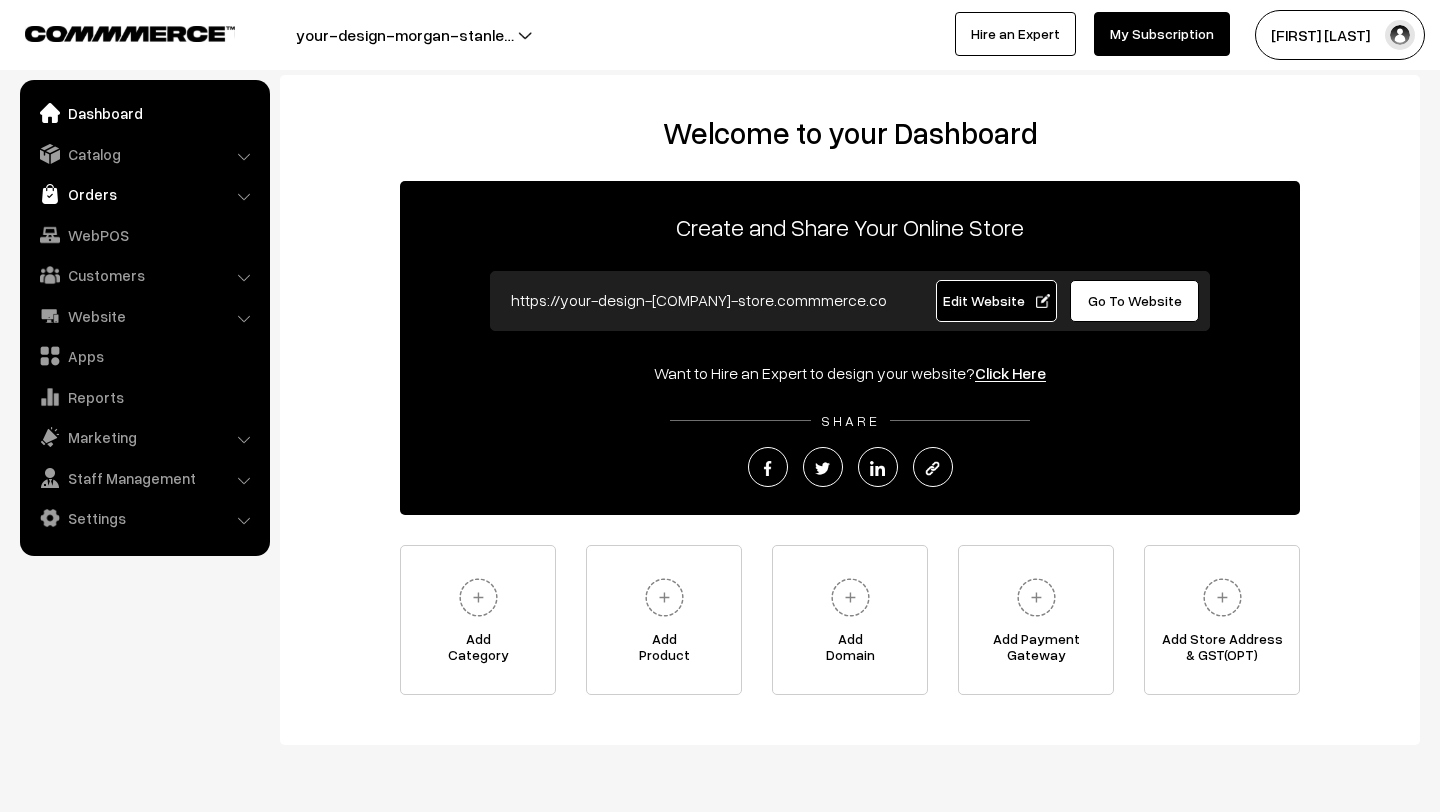click on "Orders" at bounding box center (144, 194) 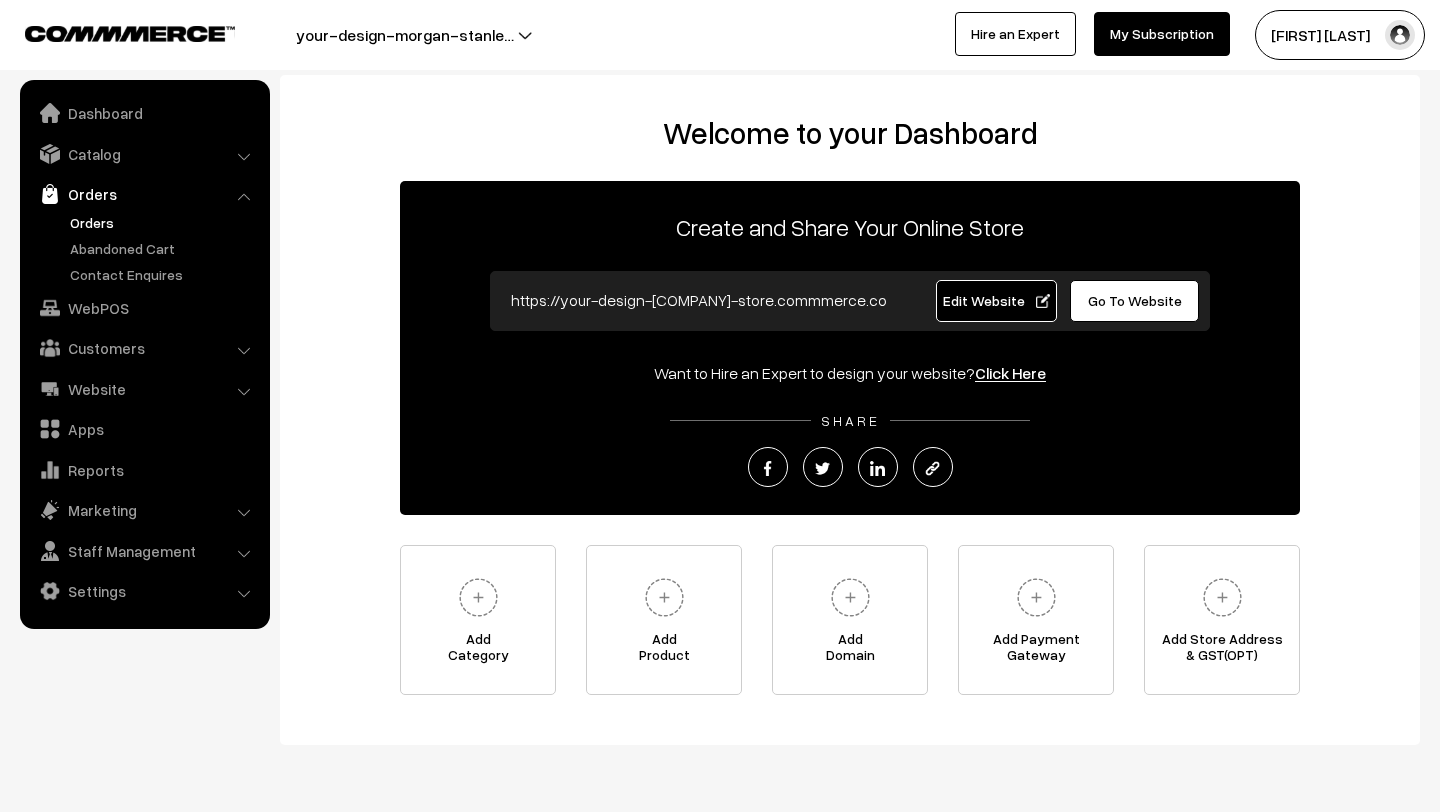 click on "Orders" at bounding box center (164, 222) 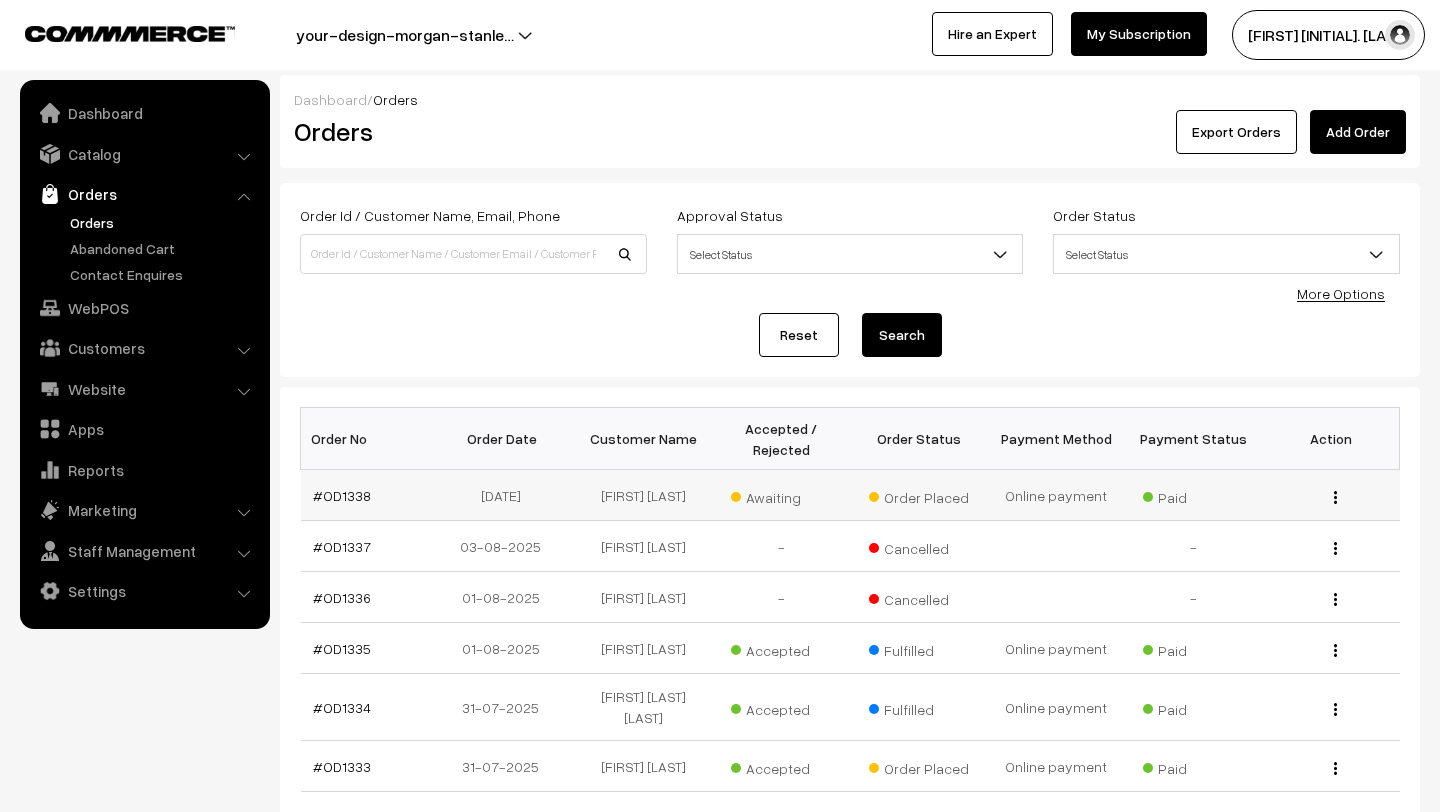 scroll, scrollTop: 0, scrollLeft: 0, axis: both 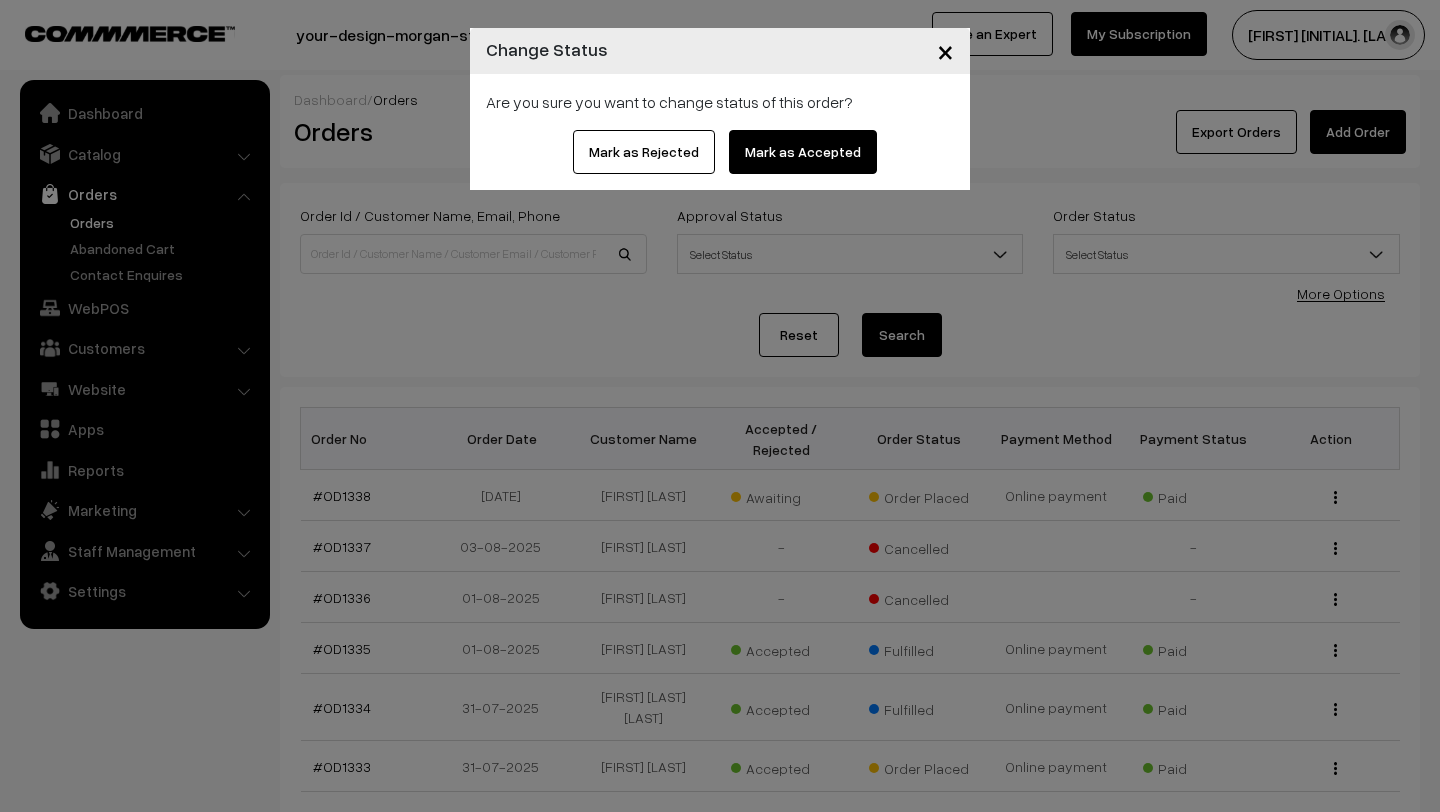 click on "Mark as Accepted" at bounding box center (803, 152) 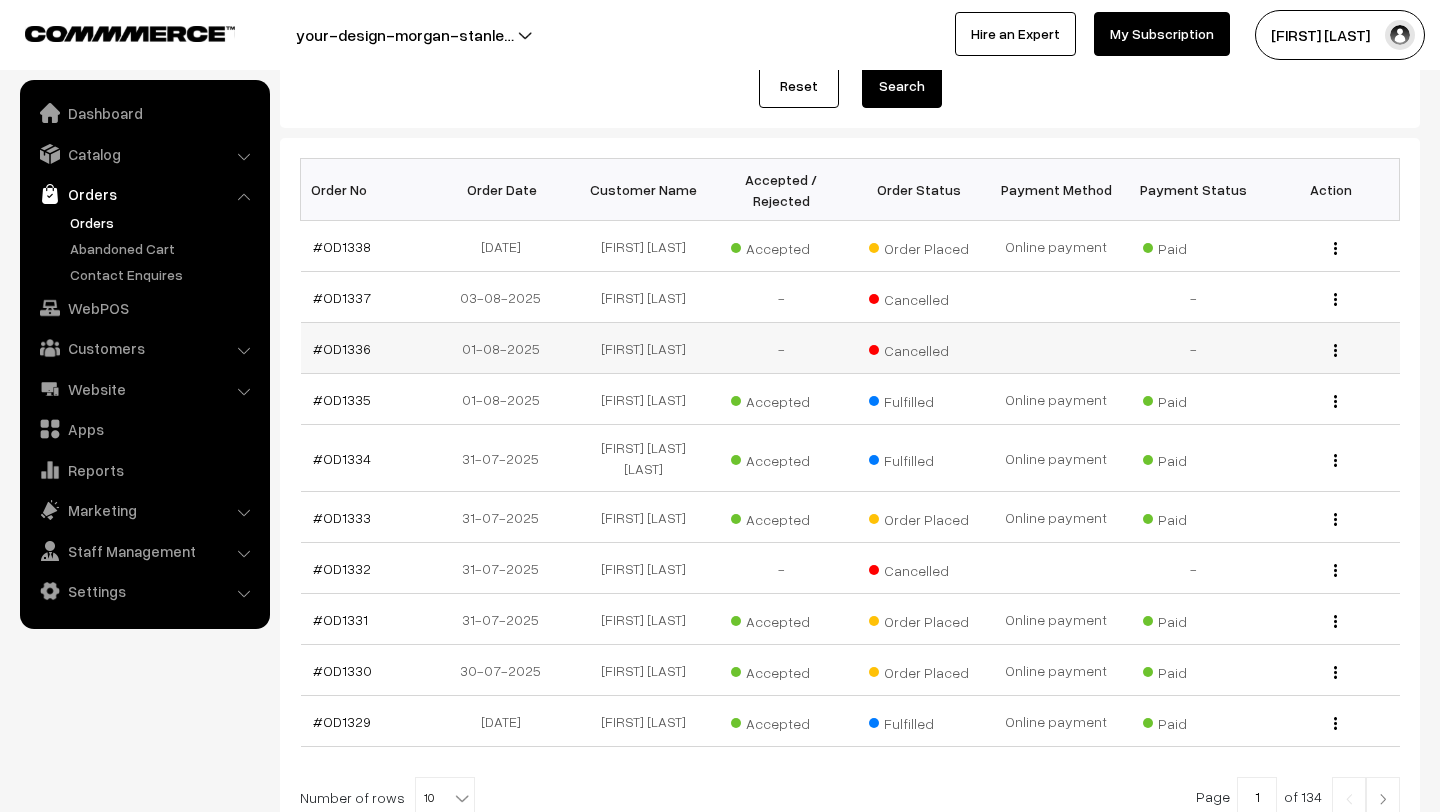 scroll, scrollTop: 327, scrollLeft: 0, axis: vertical 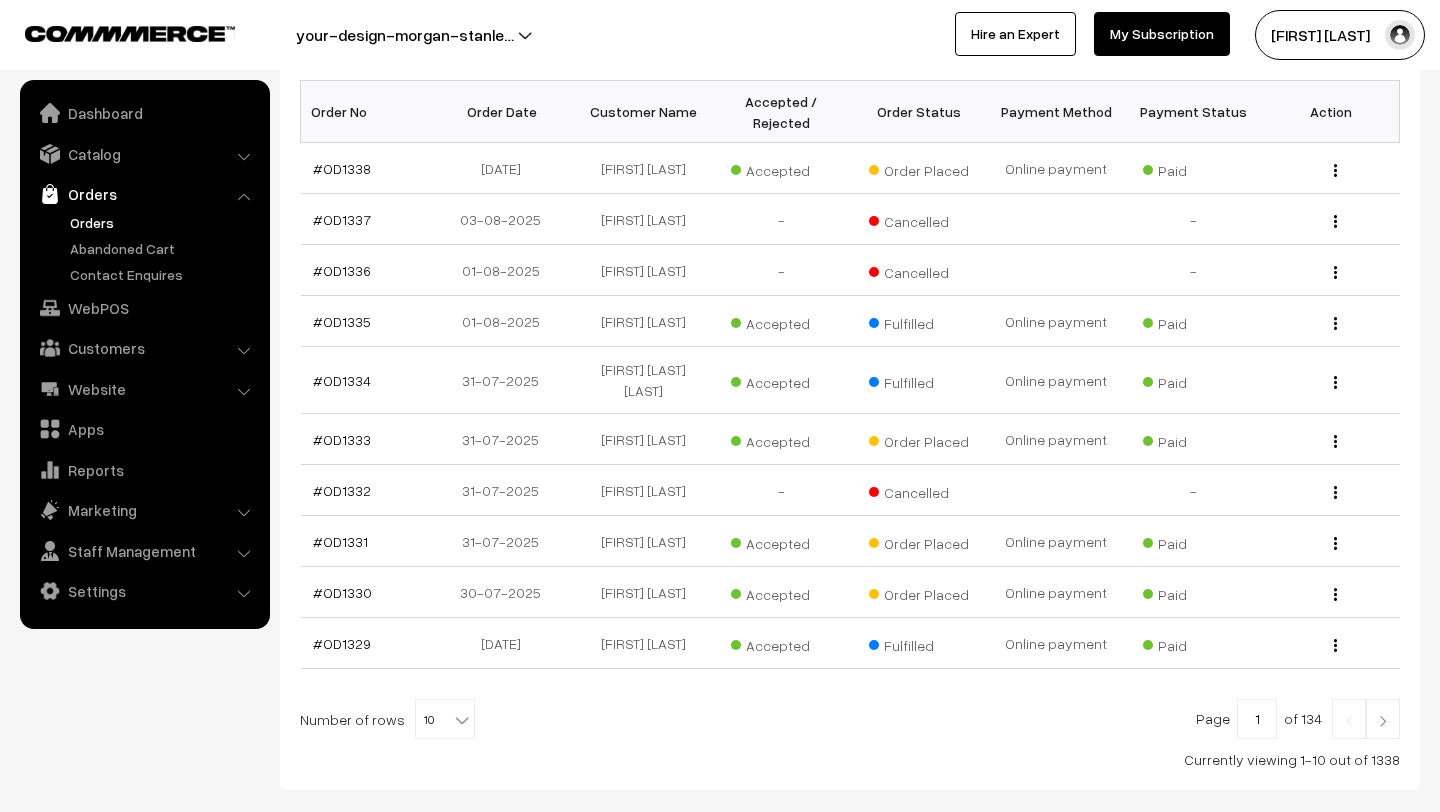 click at bounding box center [1383, 721] 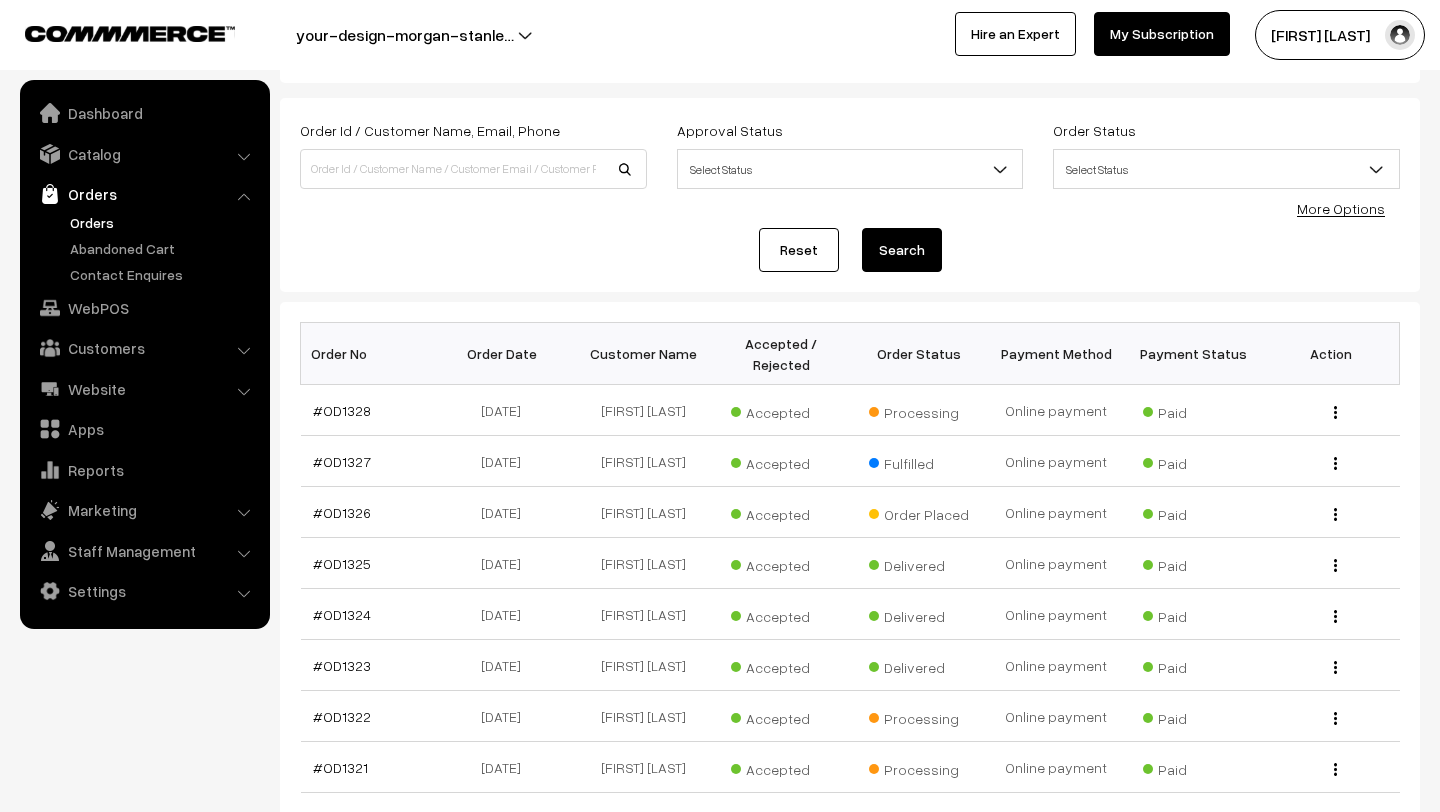 scroll, scrollTop: 215, scrollLeft: 0, axis: vertical 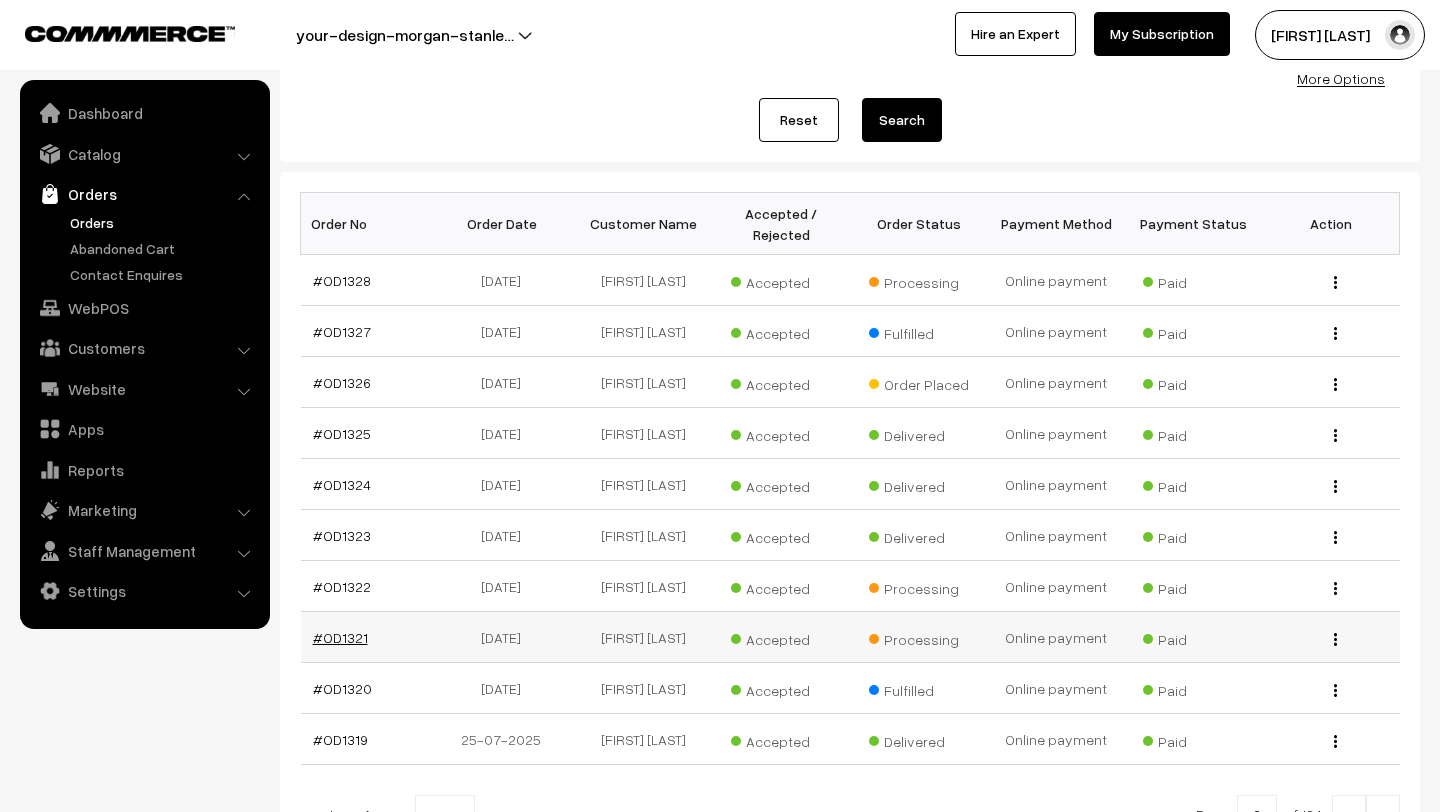 click on "#OD1321" at bounding box center (340, 637) 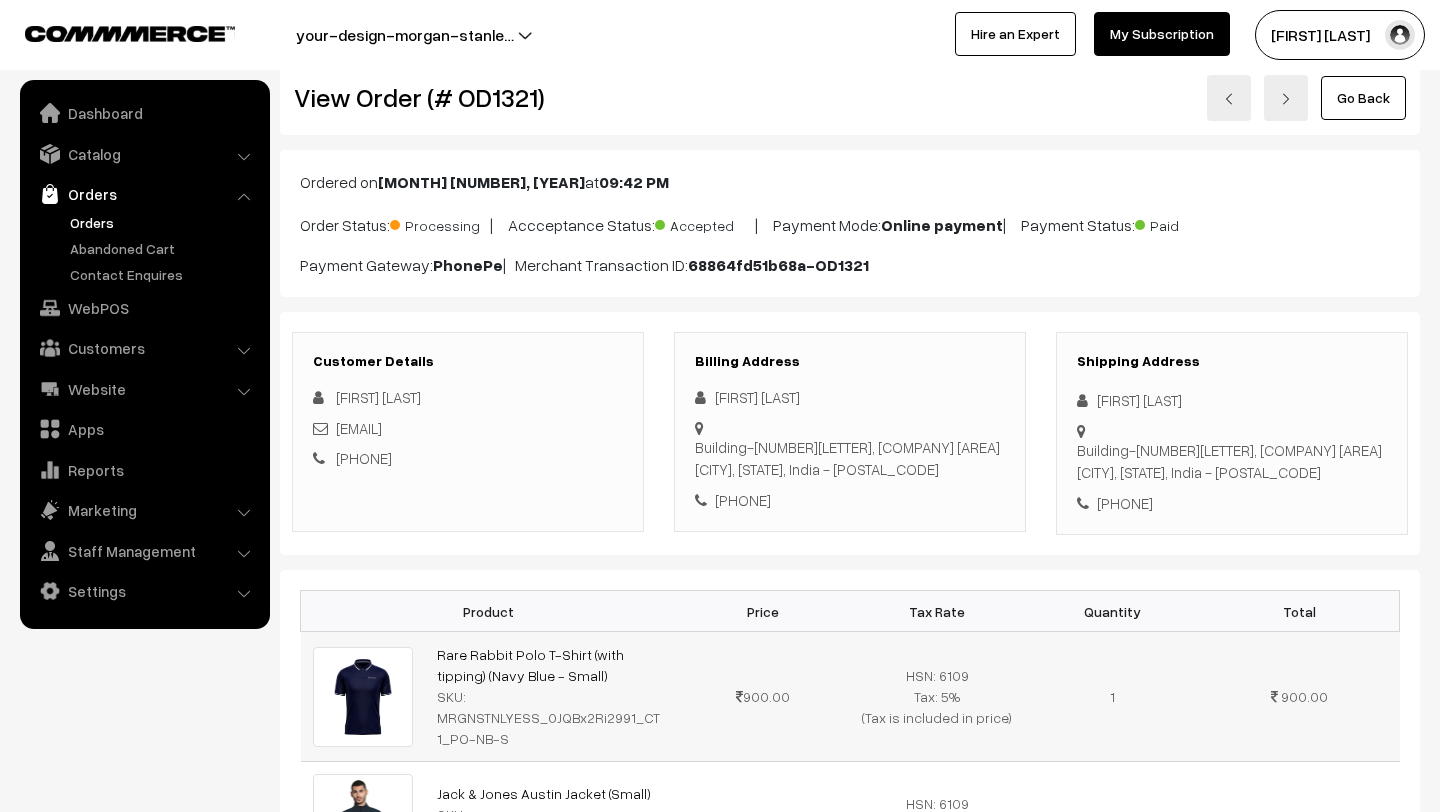 scroll, scrollTop: 4, scrollLeft: 0, axis: vertical 